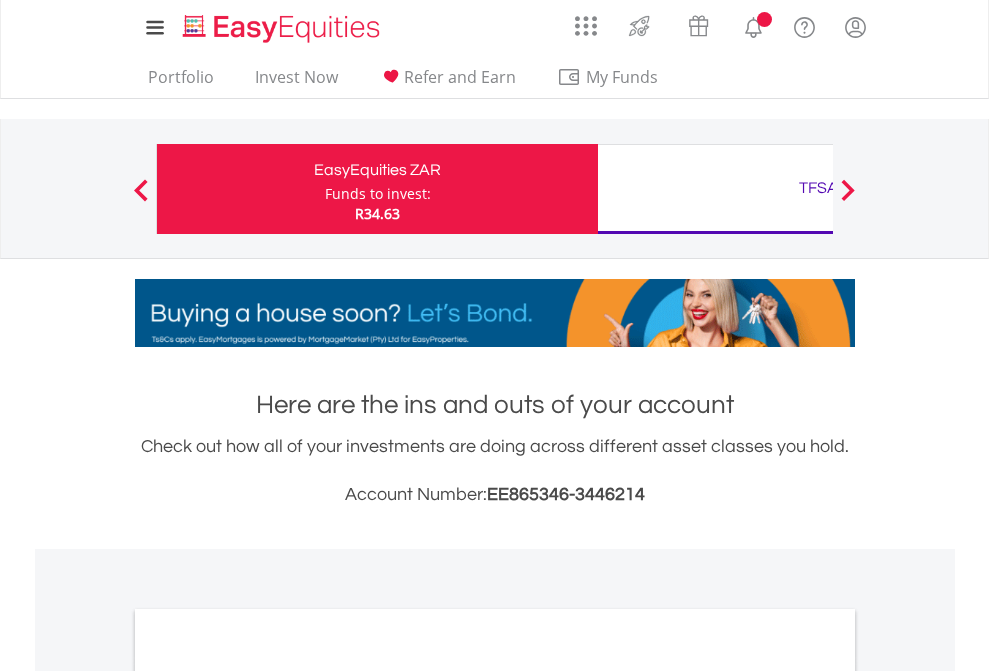 scroll, scrollTop: 0, scrollLeft: 0, axis: both 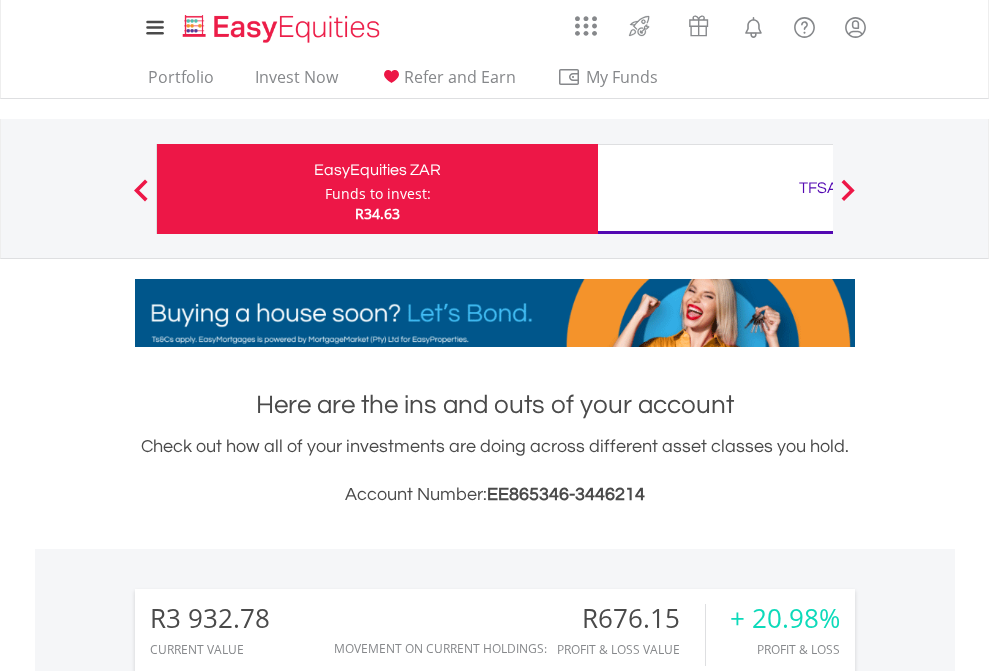 click on "Funds to invest:" at bounding box center (378, 194) 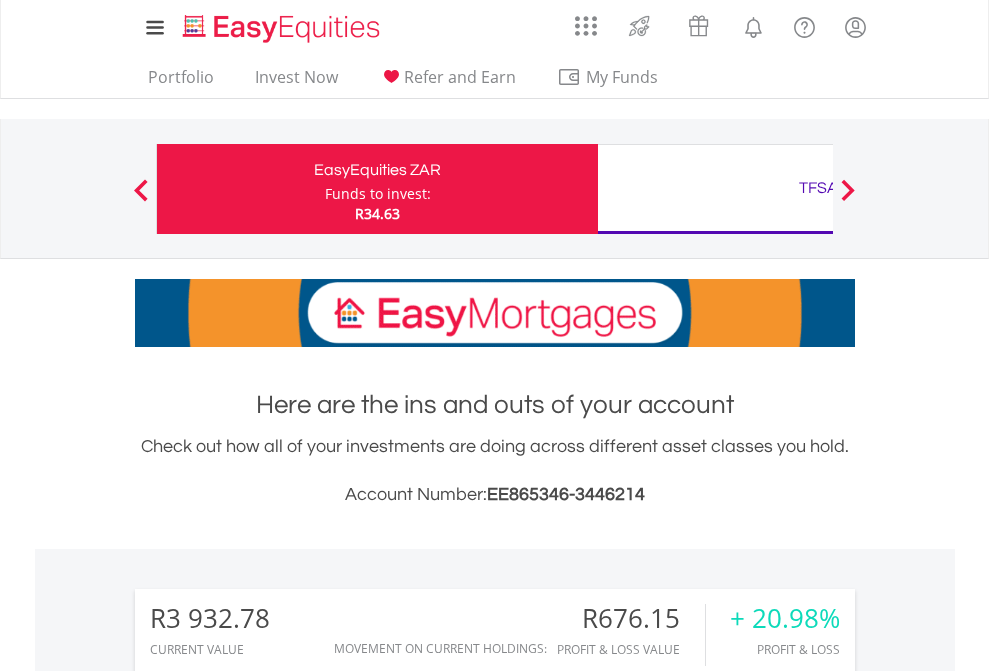 scroll, scrollTop: 999808, scrollLeft: 999687, axis: both 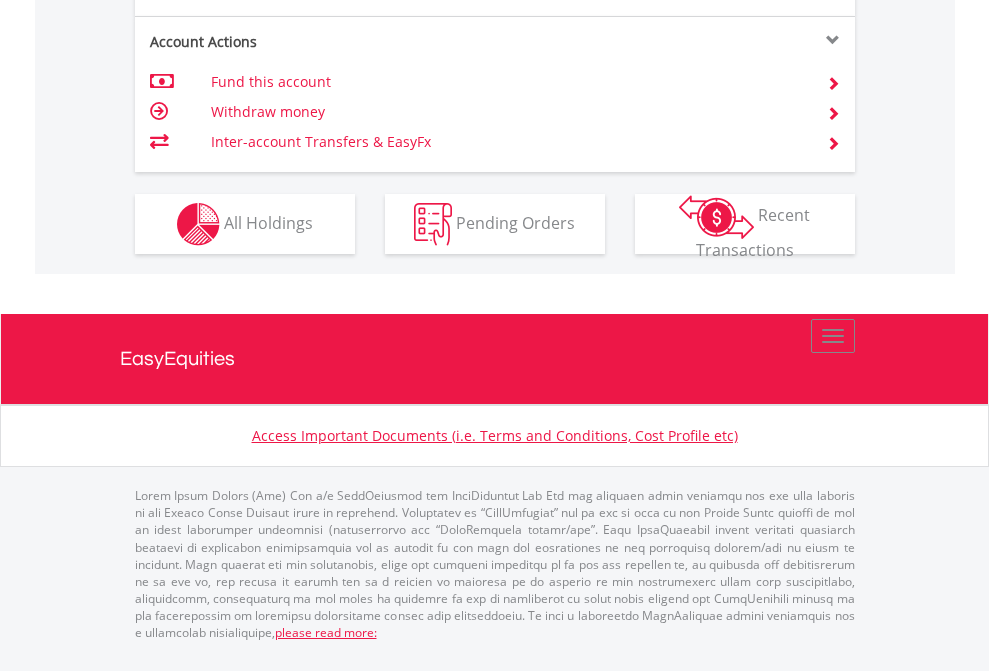 click on "Investment types" at bounding box center [706, -337] 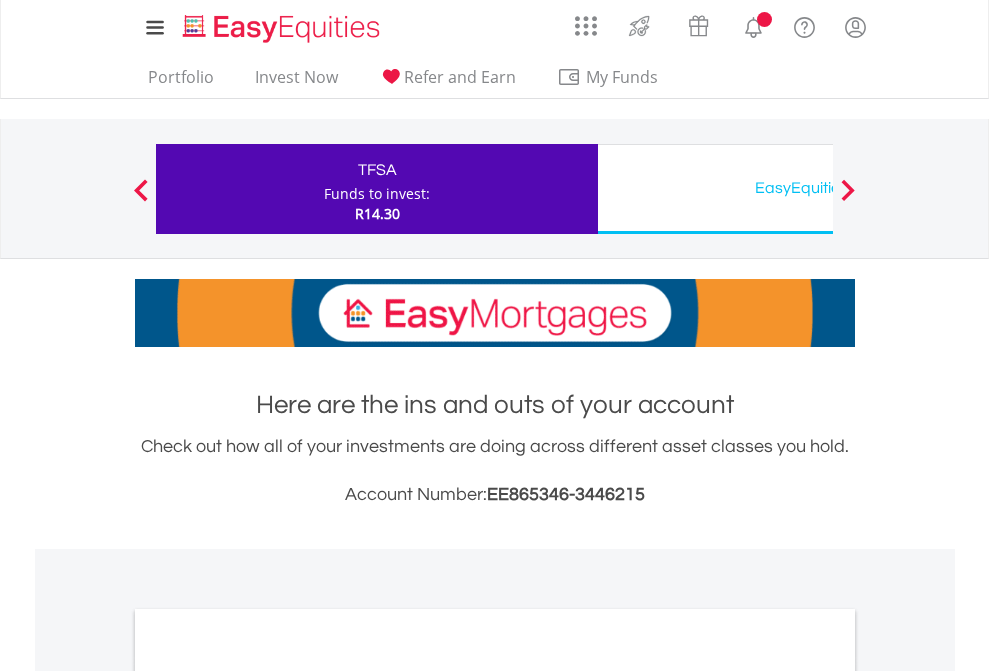 scroll, scrollTop: 0, scrollLeft: 0, axis: both 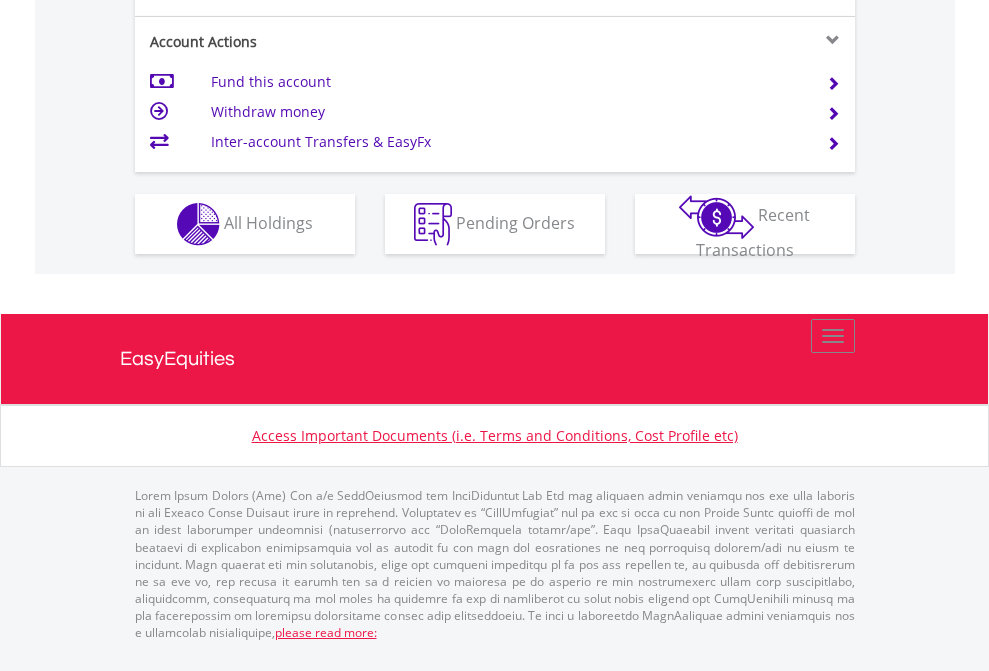 click on "Investment types" at bounding box center [706, -337] 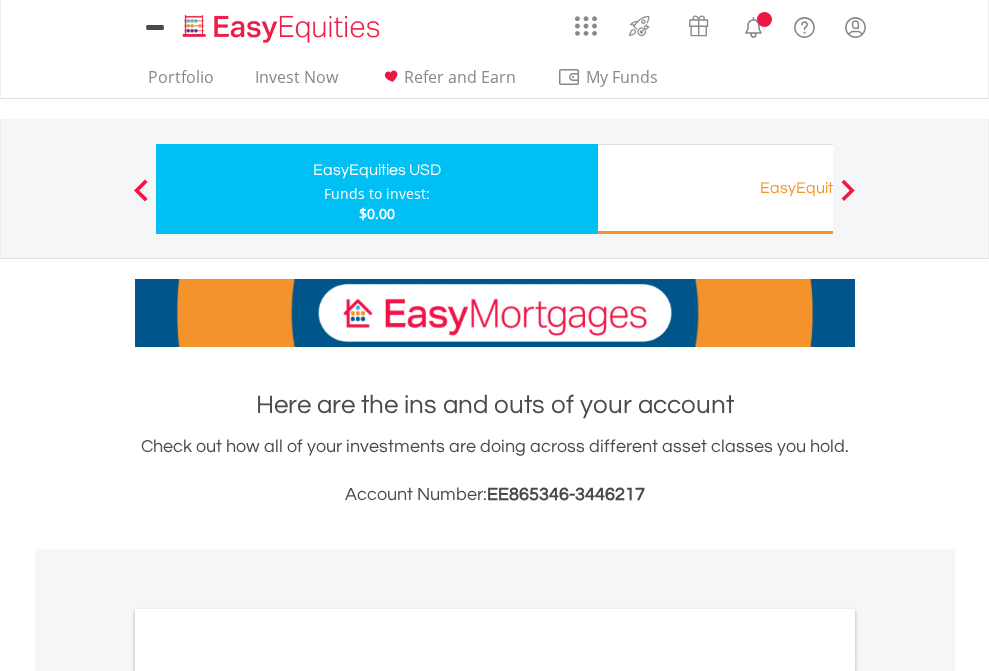 scroll, scrollTop: 0, scrollLeft: 0, axis: both 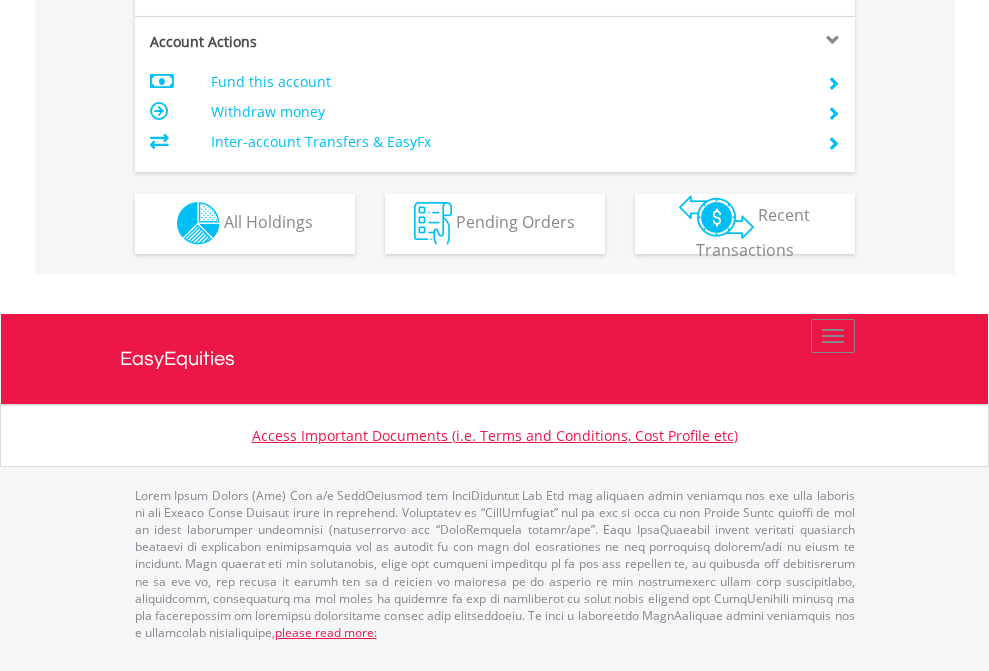click on "Investment types" at bounding box center (706, -353) 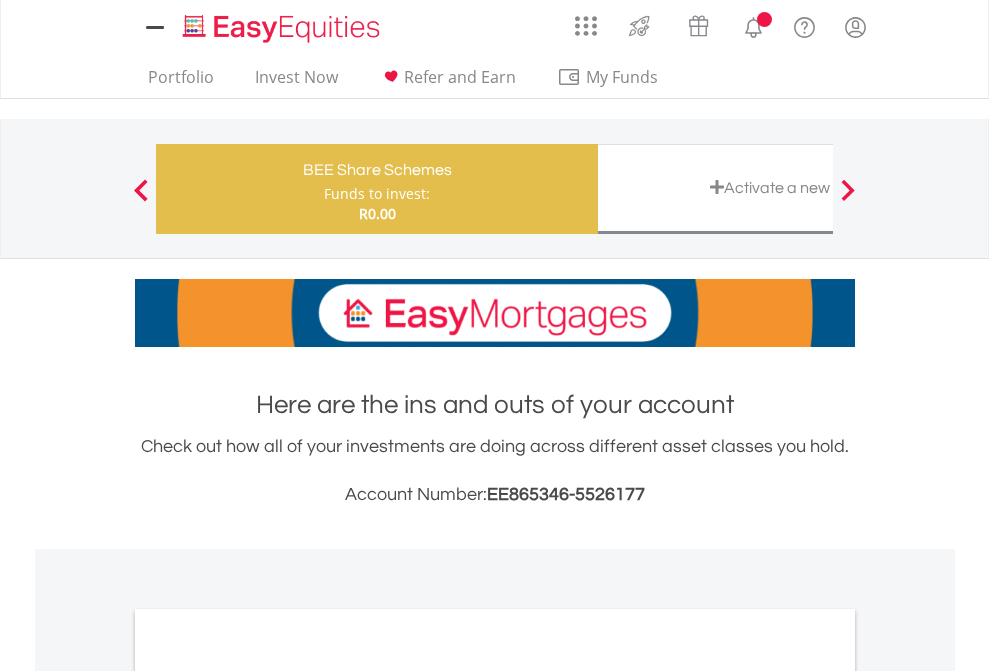 scroll, scrollTop: 0, scrollLeft: 0, axis: both 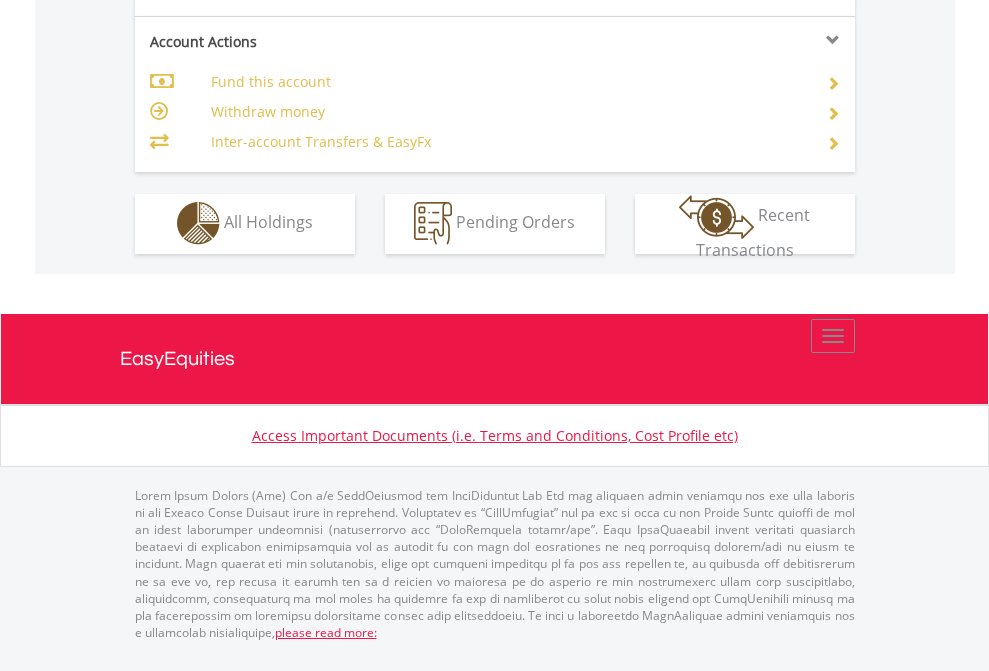 click on "Investment types" at bounding box center [706, -353] 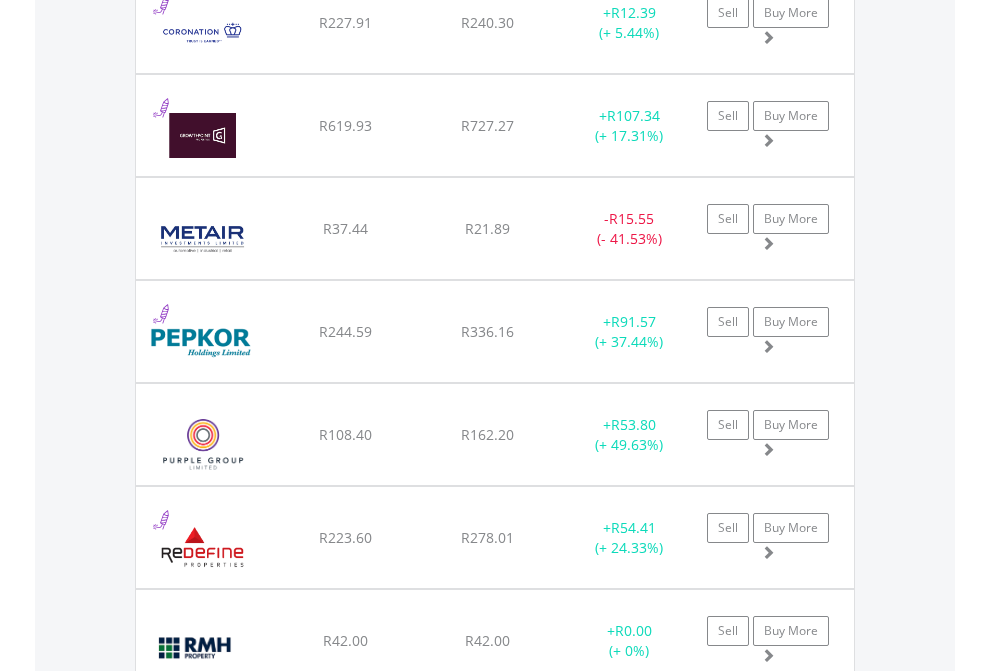 scroll, scrollTop: 2305, scrollLeft: 0, axis: vertical 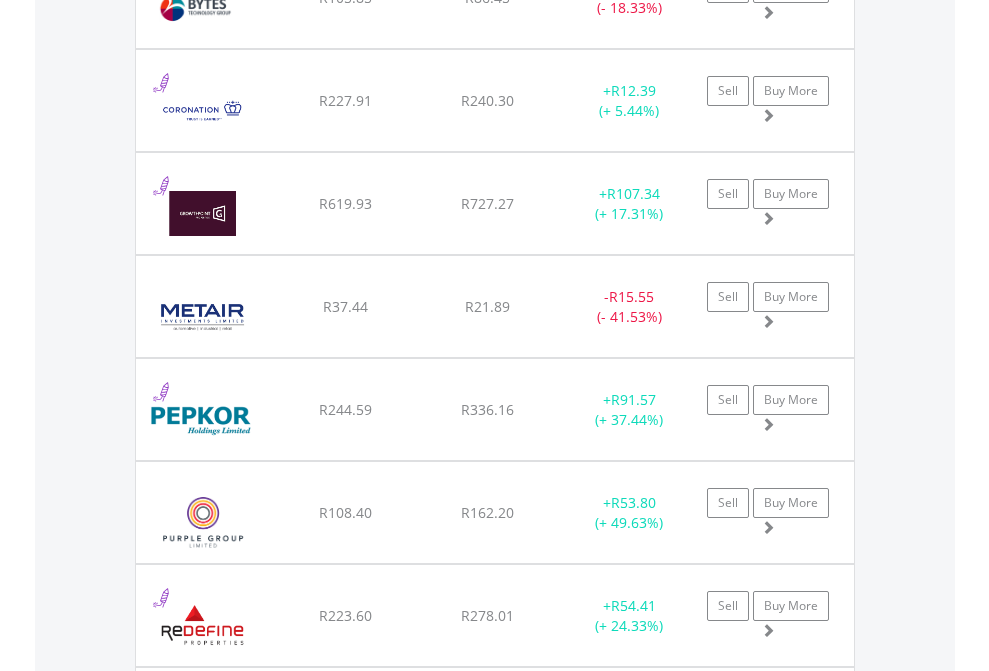 click on "TFSA" at bounding box center [818, -2117] 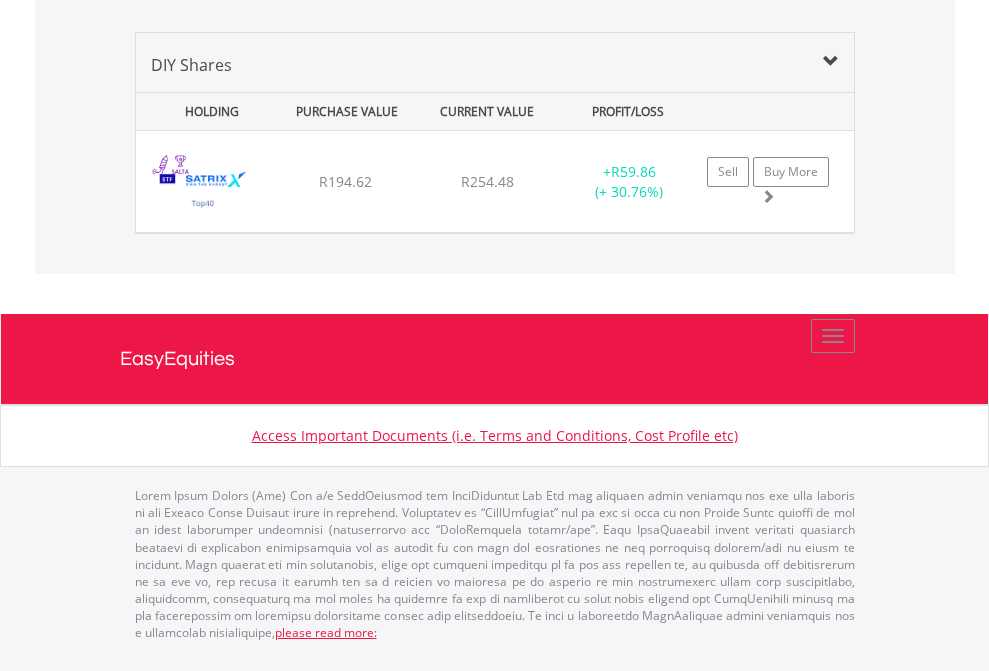 click on "EasyEquities USD" at bounding box center (818, -968) 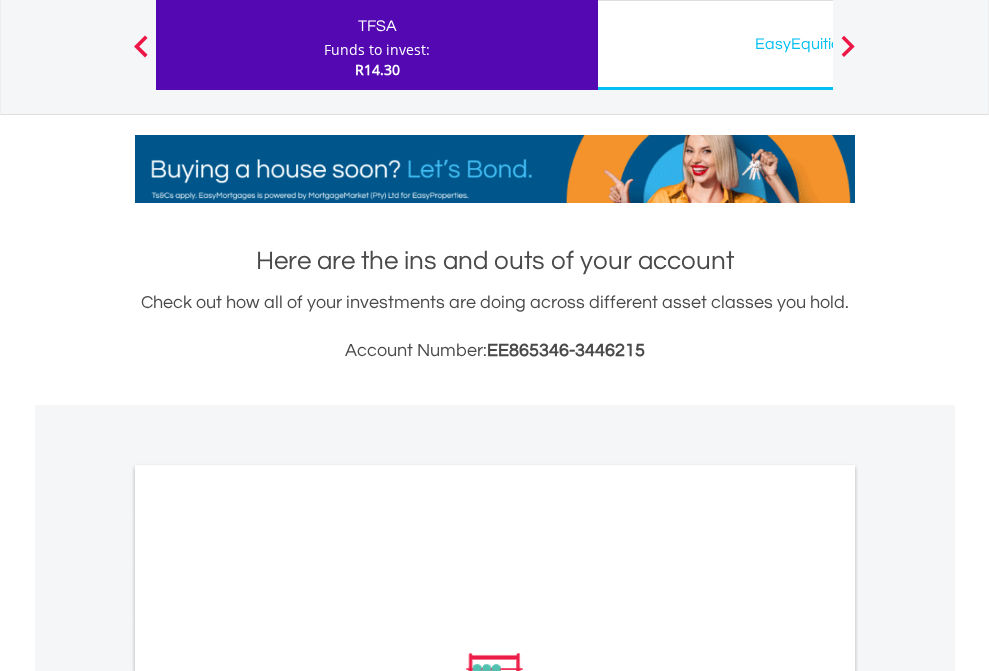 click on "All Holdings" at bounding box center [268, 952] 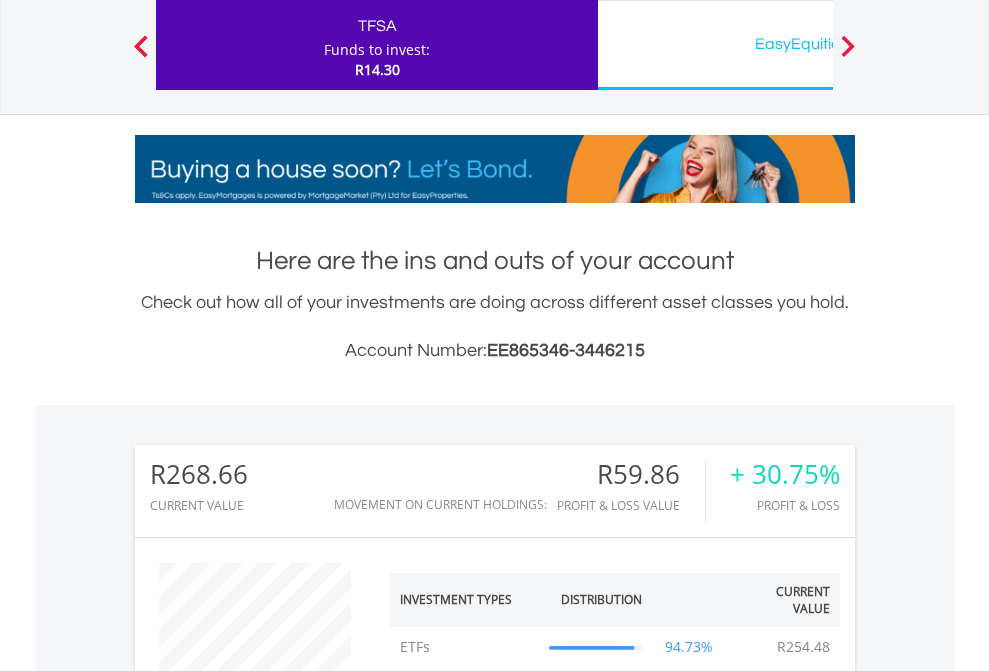 scroll, scrollTop: 1493, scrollLeft: 0, axis: vertical 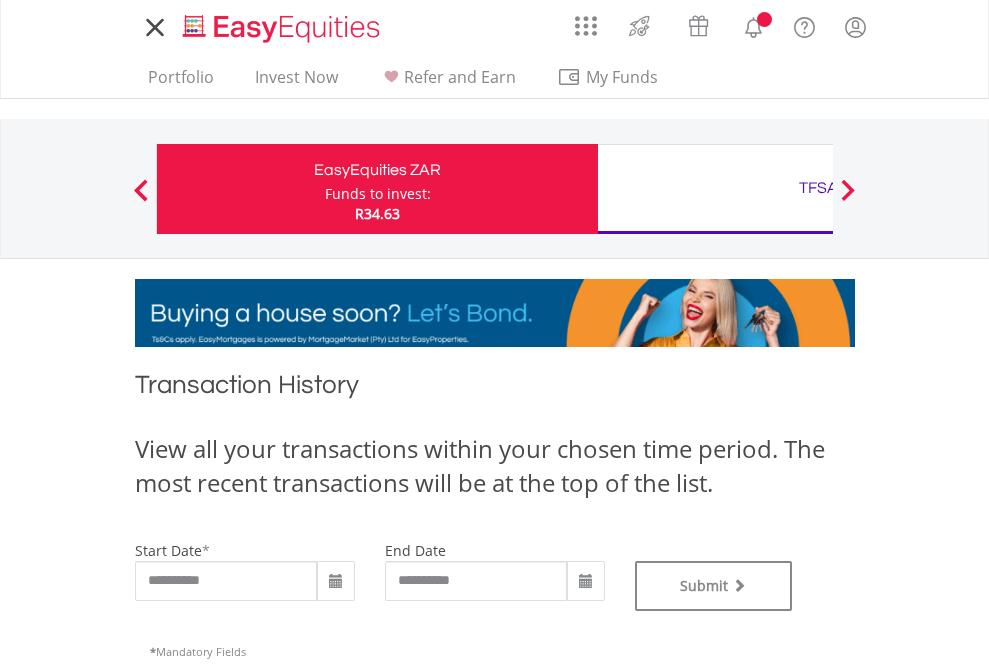 type on "**********" 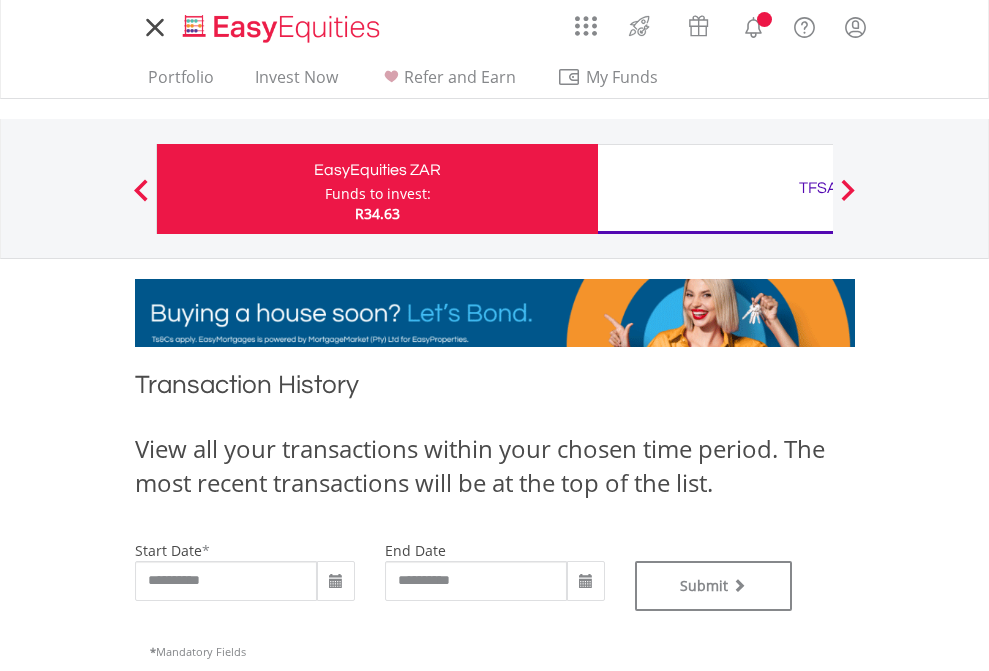 type on "**********" 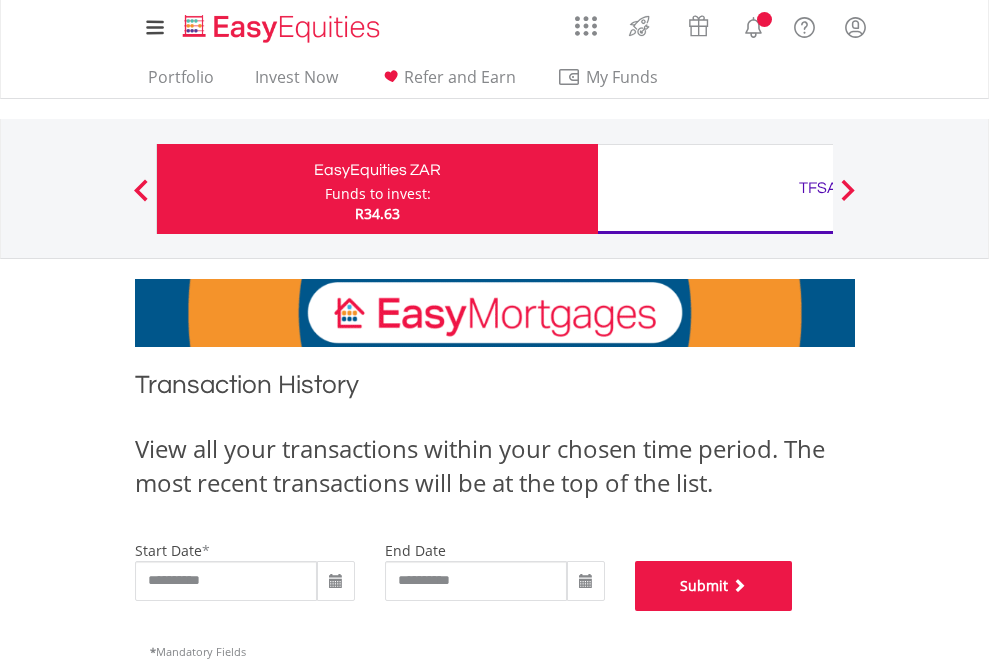 click on "Submit" at bounding box center (714, 586) 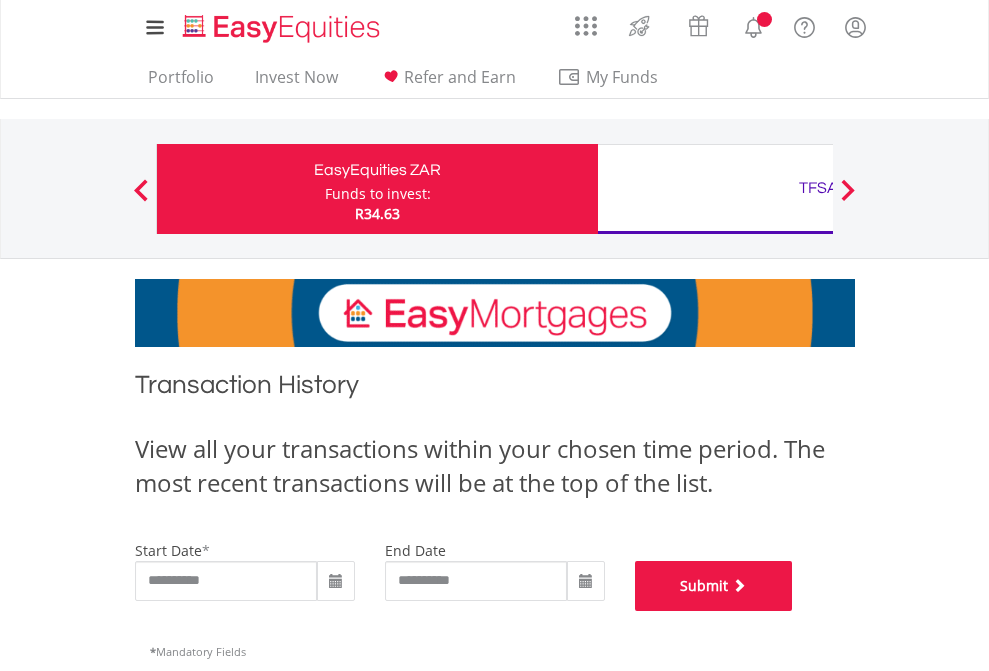 scroll, scrollTop: 811, scrollLeft: 0, axis: vertical 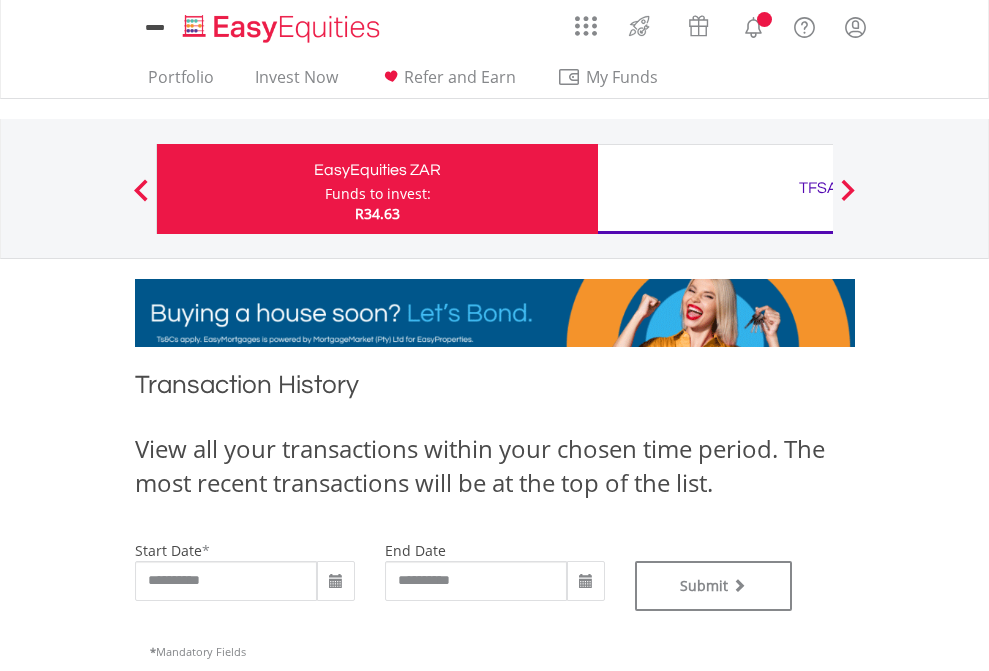 click on "TFSA" at bounding box center (818, 188) 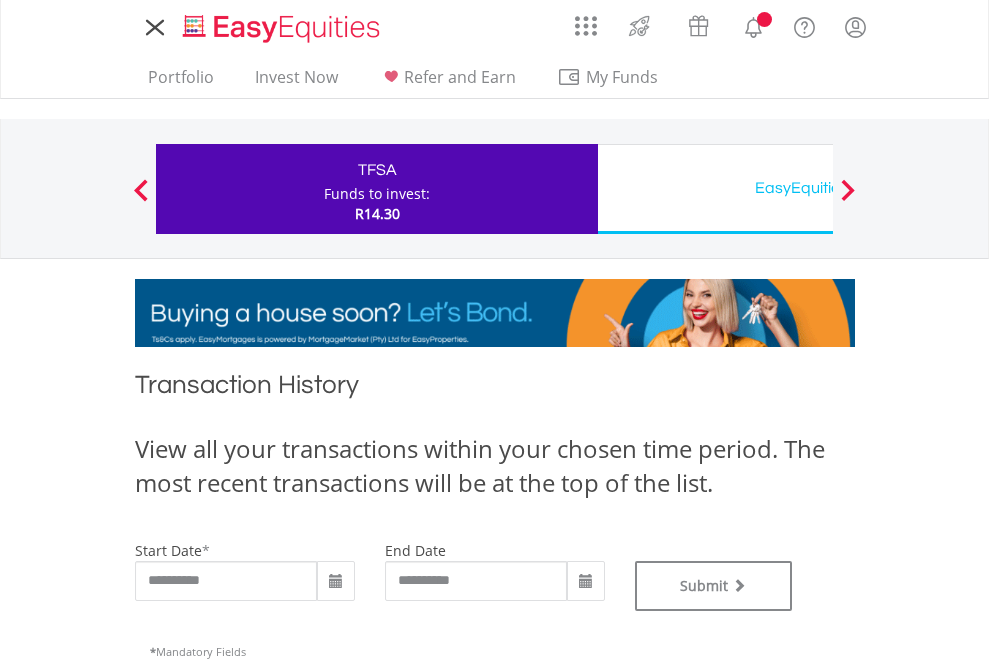 scroll, scrollTop: 811, scrollLeft: 0, axis: vertical 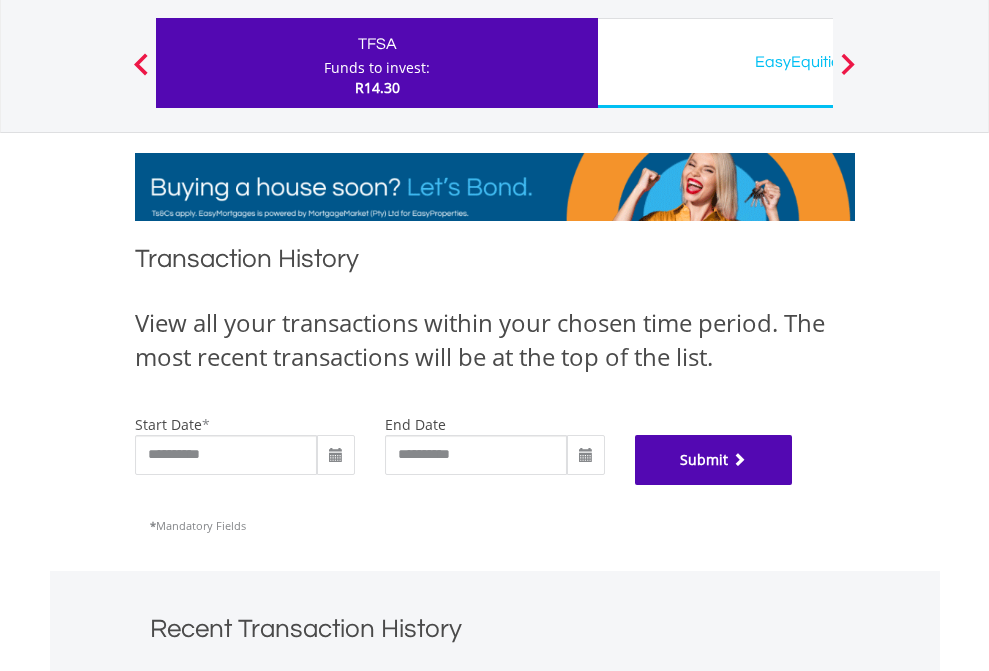 click on "Submit" at bounding box center [714, 460] 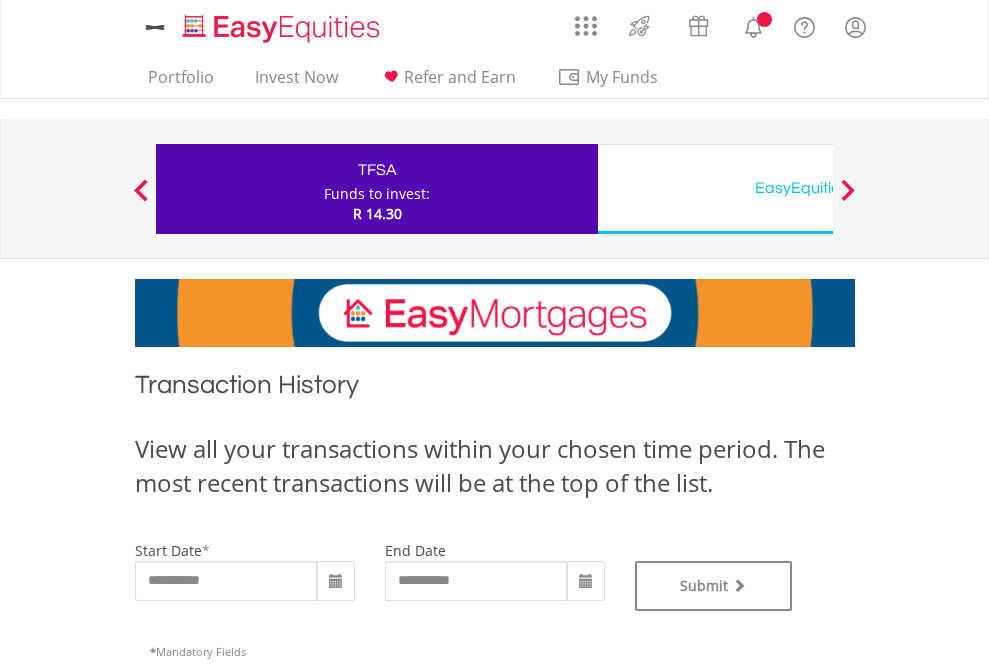 scroll, scrollTop: 0, scrollLeft: 0, axis: both 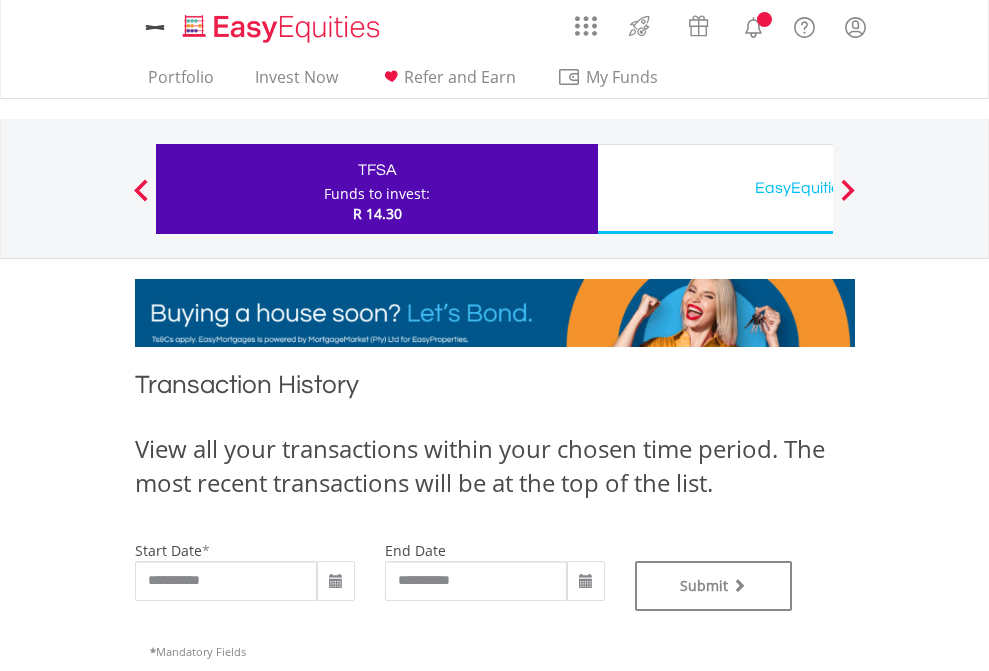 click on "EasyEquities USD" at bounding box center [818, 188] 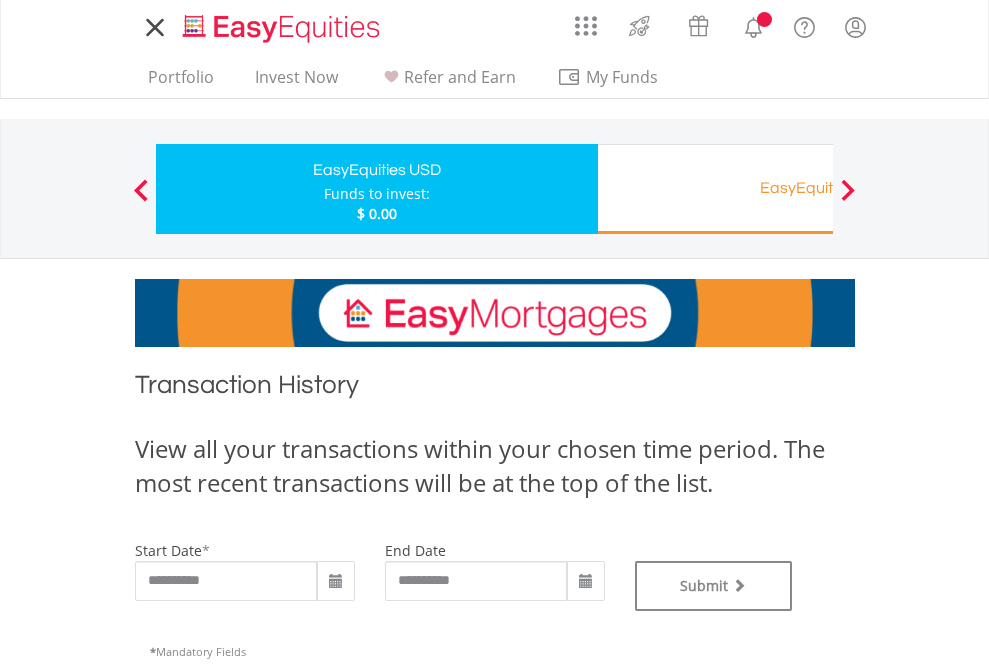 scroll, scrollTop: 0, scrollLeft: 0, axis: both 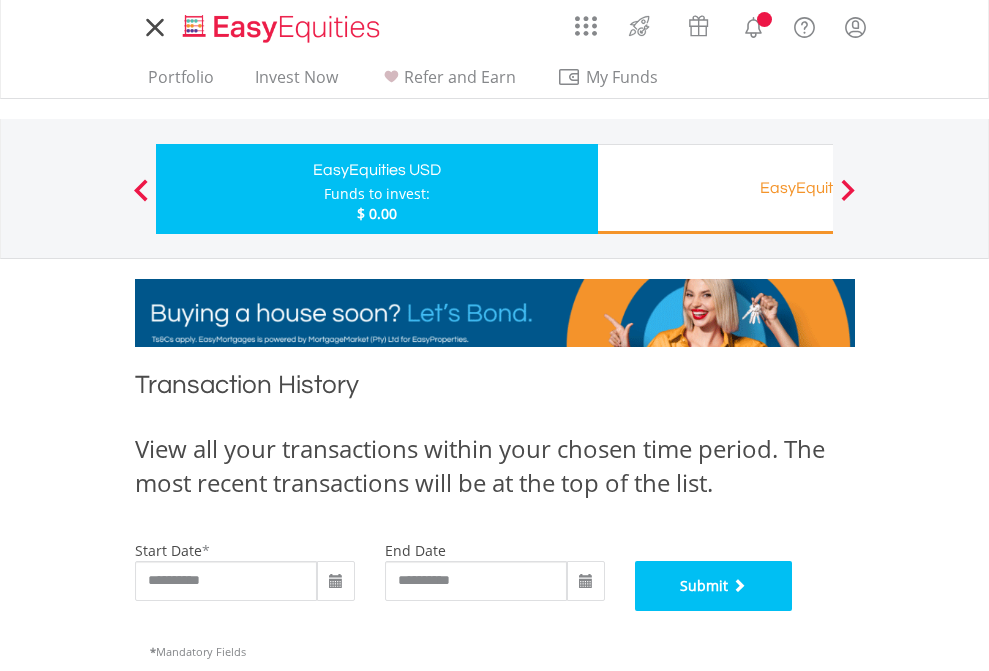 click on "Submit" at bounding box center (714, 586) 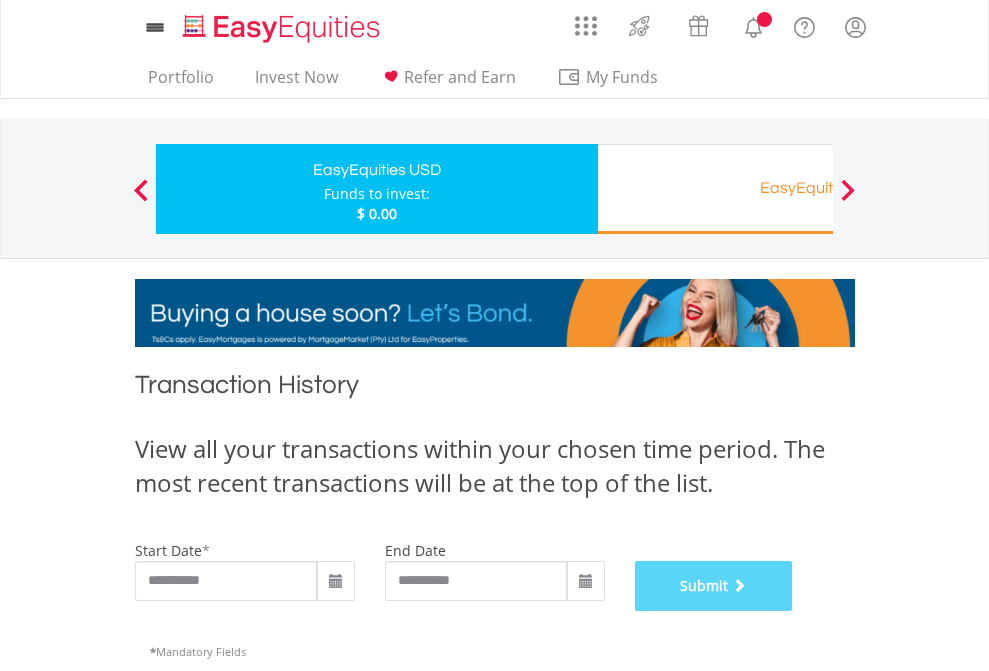 scroll, scrollTop: 811, scrollLeft: 0, axis: vertical 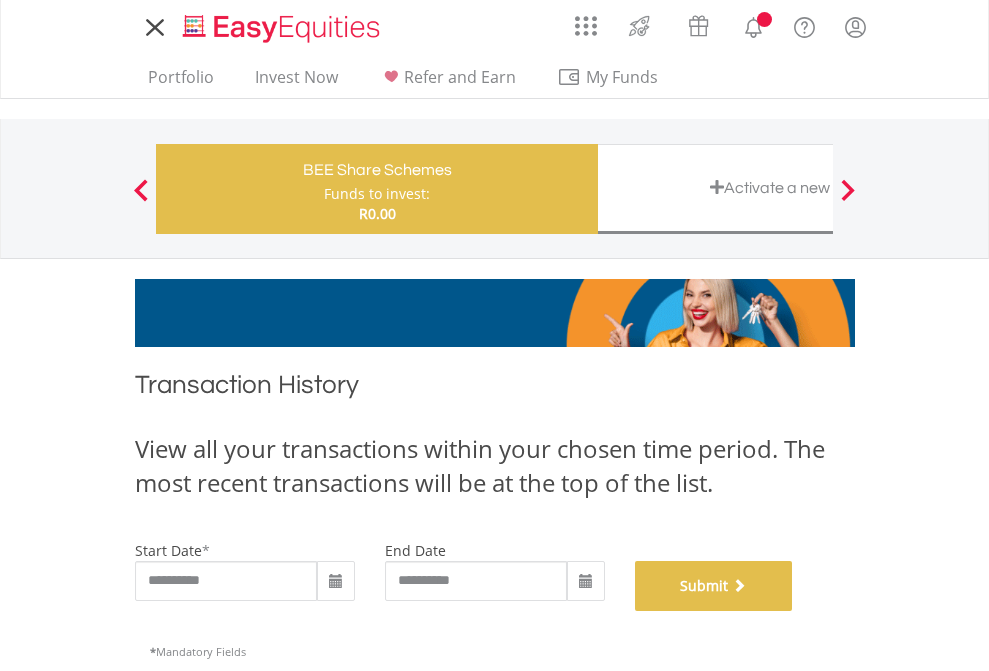 click on "Submit" at bounding box center (714, 586) 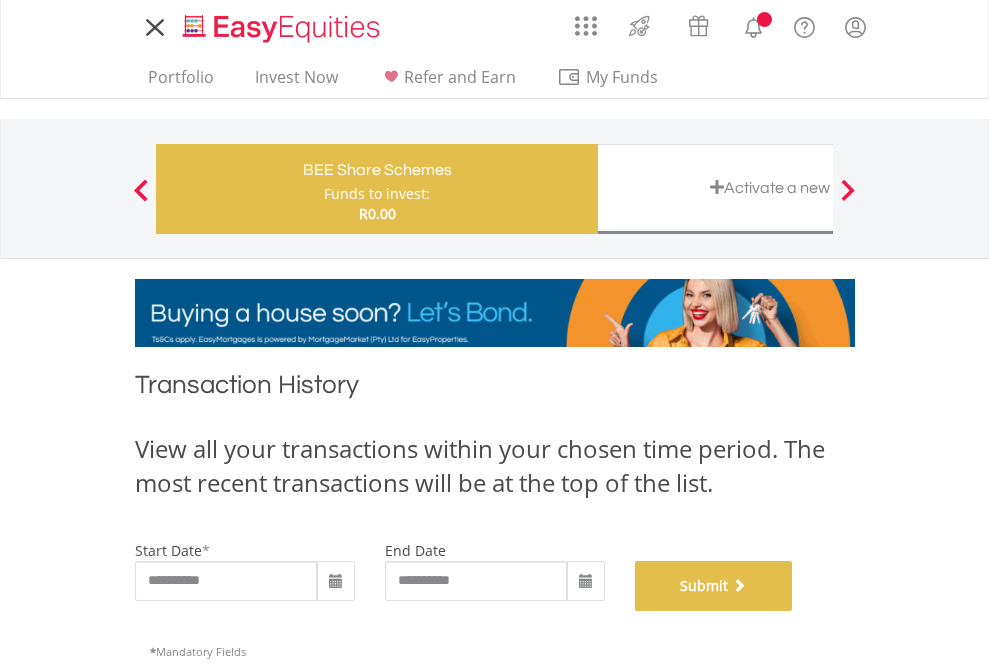 scroll, scrollTop: 811, scrollLeft: 0, axis: vertical 